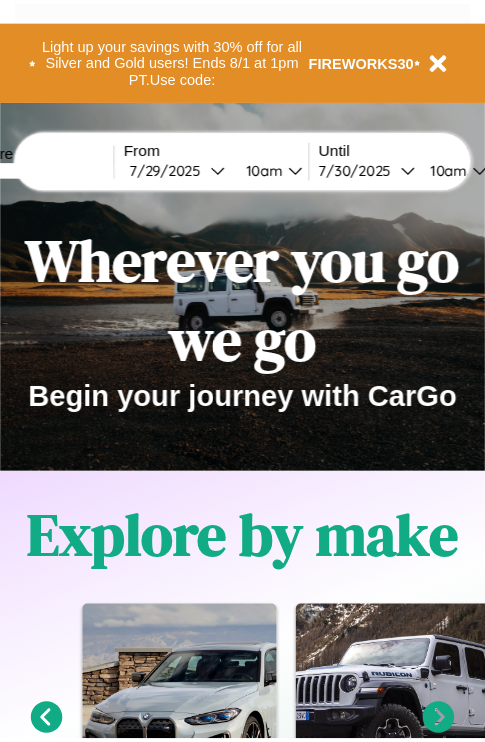 scroll, scrollTop: 0, scrollLeft: 0, axis: both 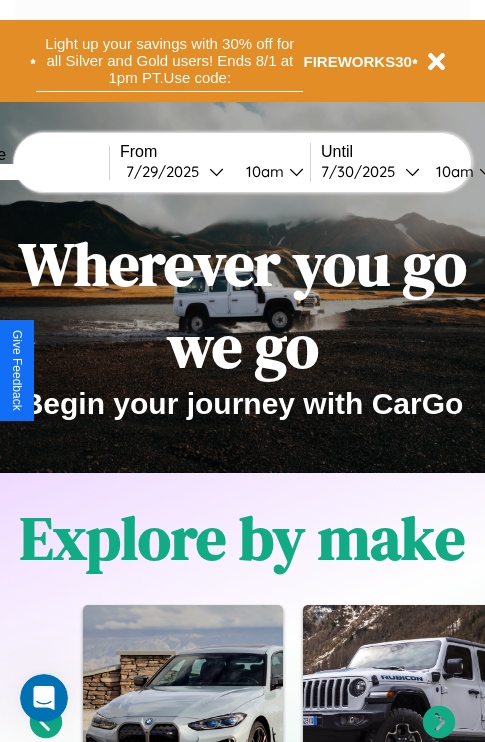click on "Light up your savings with 30% off for all Silver and Gold users! Ends 8/1 at 1pm PT.  Use code:" at bounding box center [169, 61] 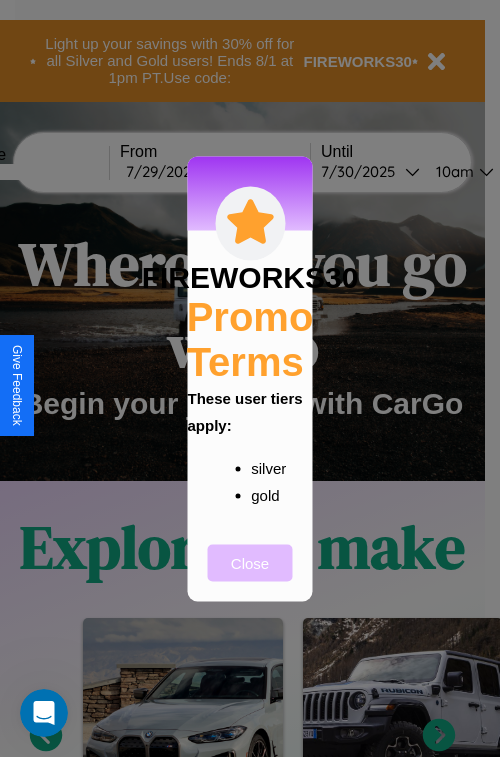 click on "Close" at bounding box center (250, 562) 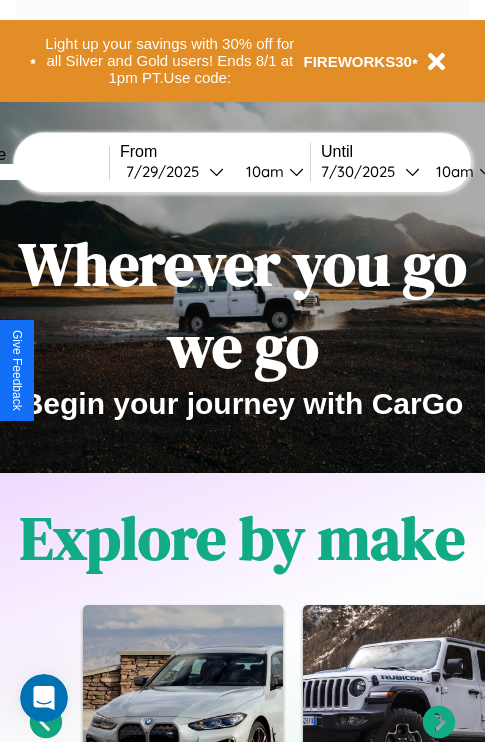click at bounding box center (34, 172) 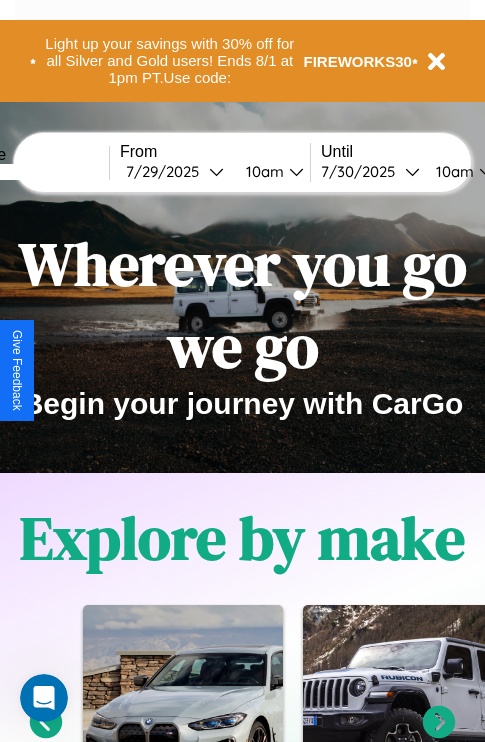 type on "******" 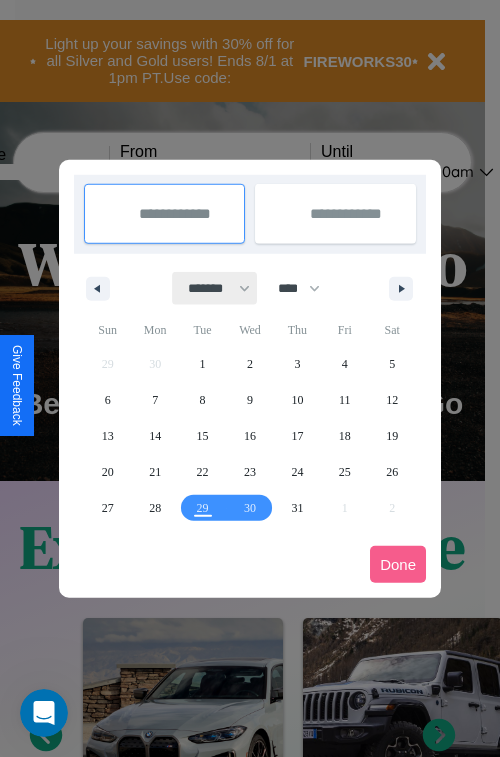 click on "******* ******** ***** ***** *** **** **** ****** ********* ******* ******** ********" at bounding box center (215, 288) 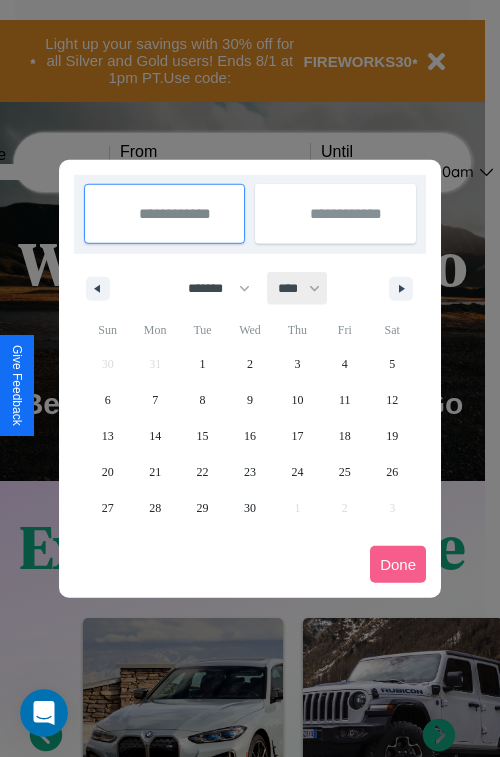 click on "**** **** **** **** **** **** **** **** **** **** **** **** **** **** **** **** **** **** **** **** **** **** **** **** **** **** **** **** **** **** **** **** **** **** **** **** **** **** **** **** **** **** **** **** **** **** **** **** **** **** **** **** **** **** **** **** **** **** **** **** **** **** **** **** **** **** **** **** **** **** **** **** **** **** **** **** **** **** **** **** **** **** **** **** **** **** **** **** **** **** **** **** **** **** **** **** **** **** **** **** **** **** **** **** **** **** **** **** **** **** **** **** **** **** **** **** **** **** **** **** ****" at bounding box center (298, 288) 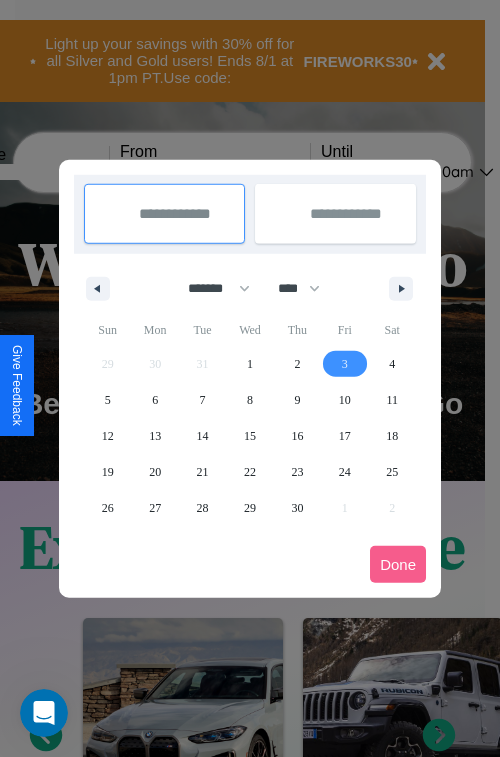 click on "3" at bounding box center (345, 364) 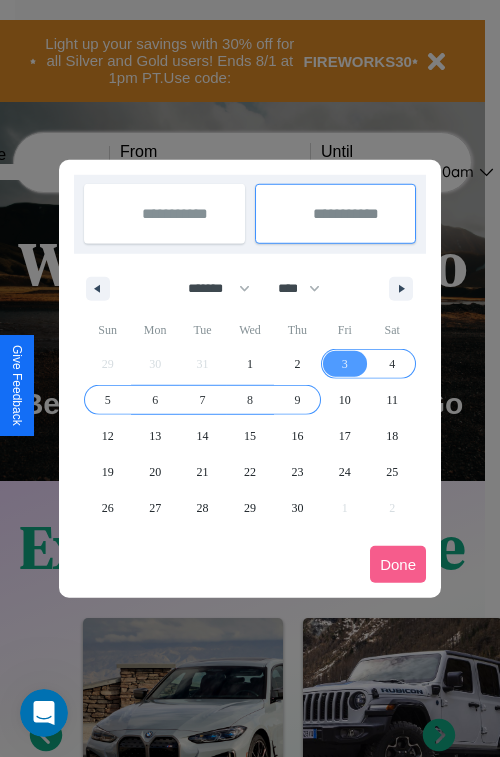 click on "9" at bounding box center (297, 400) 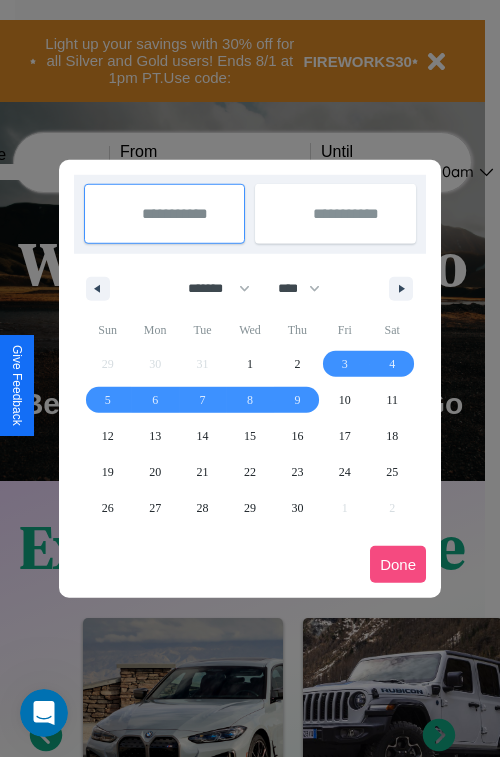 click on "Done" at bounding box center (398, 564) 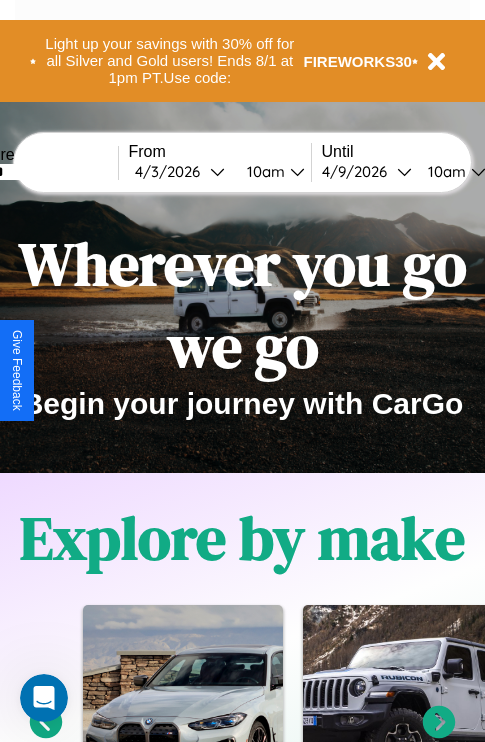 scroll, scrollTop: 0, scrollLeft: 68, axis: horizontal 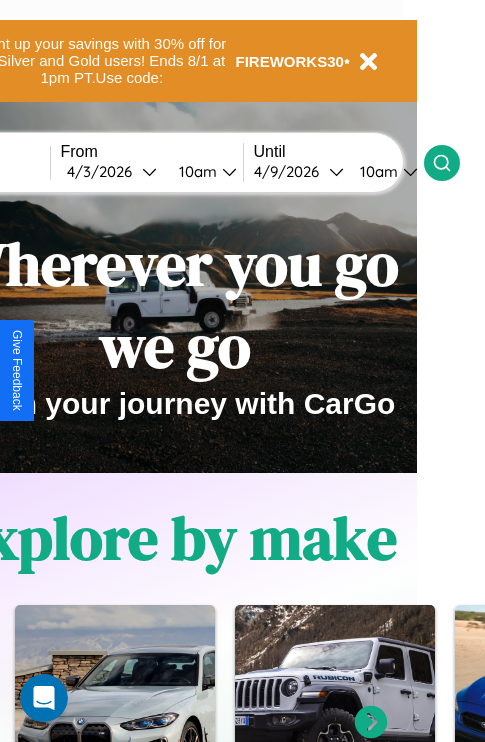 click 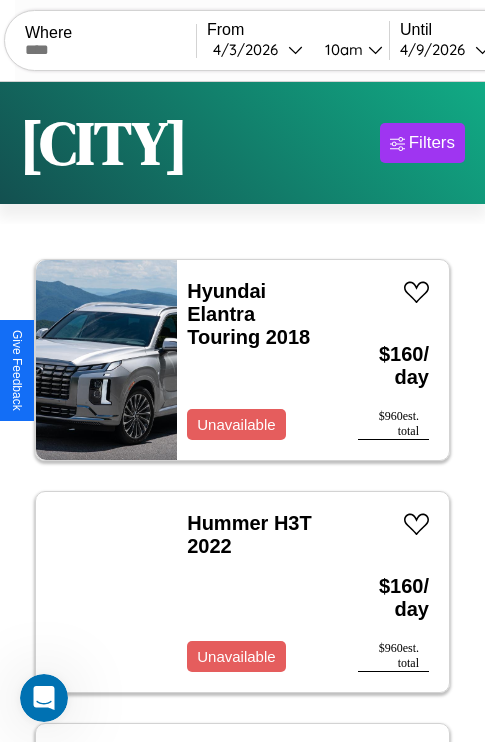 scroll, scrollTop: 89, scrollLeft: 0, axis: vertical 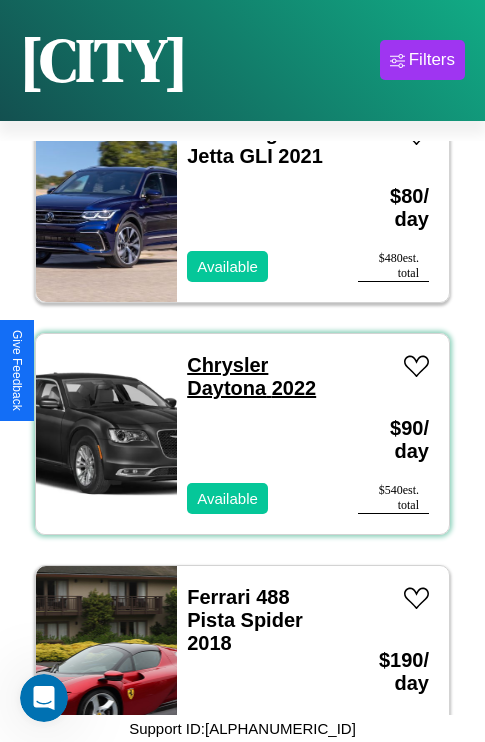 click on "Chrysler   Daytona   2022" at bounding box center (251, 376) 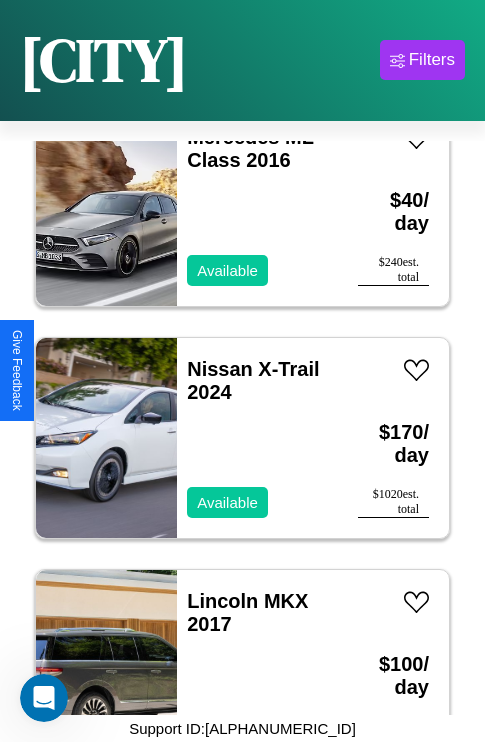scroll, scrollTop: 4019, scrollLeft: 0, axis: vertical 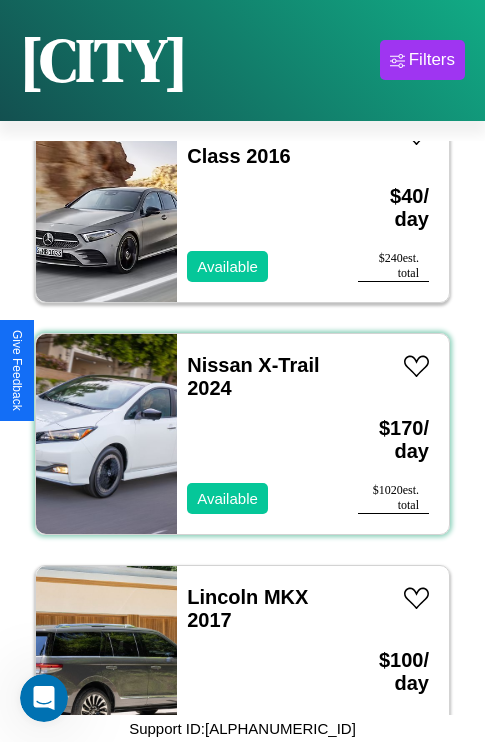 click on "Nissan   X-Trail   2024 Available" at bounding box center [257, 434] 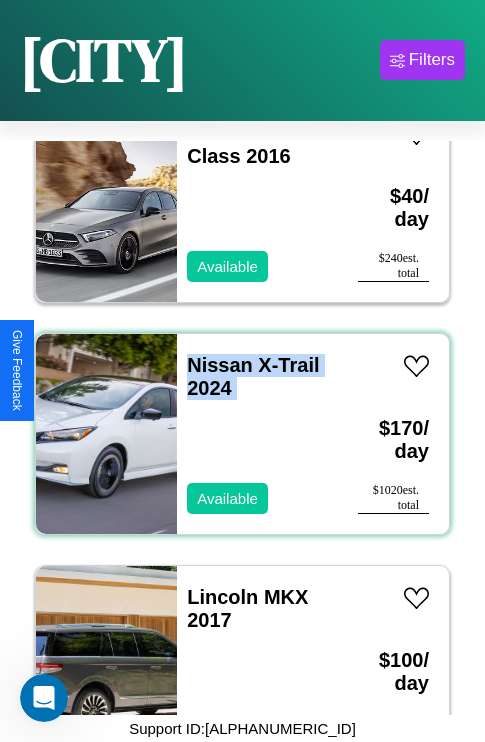click on "Nissan   X-Trail   2024 Available" at bounding box center (257, 434) 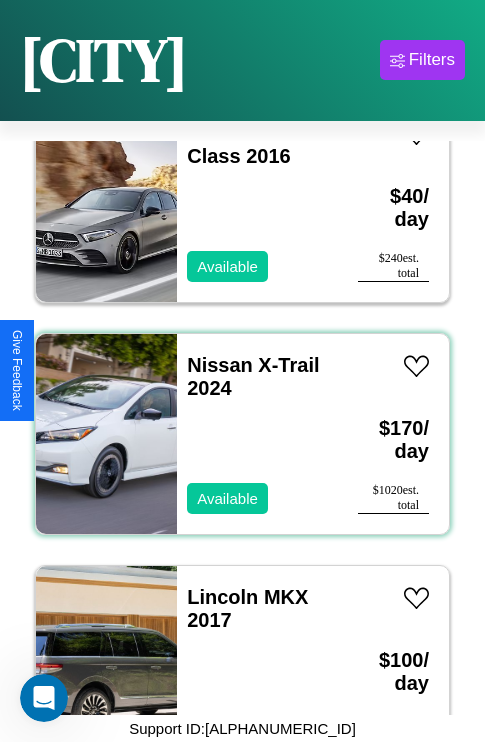 click on "Nissan   X-Trail   2024 Available" at bounding box center (257, 434) 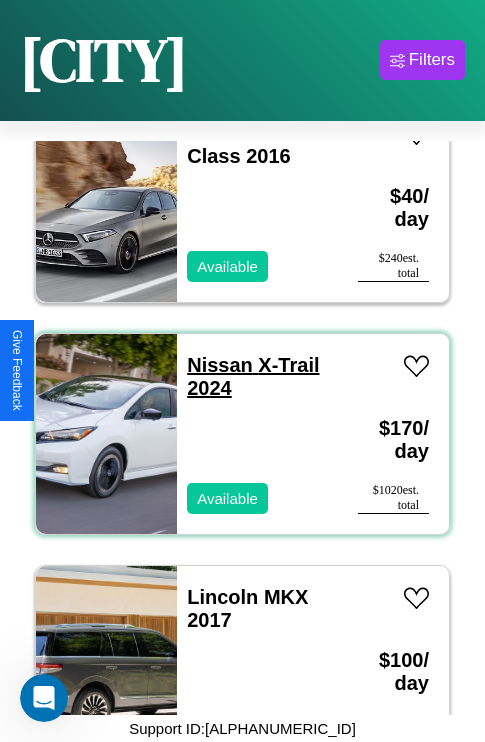 click on "Nissan   X-Trail   2024" at bounding box center [253, 376] 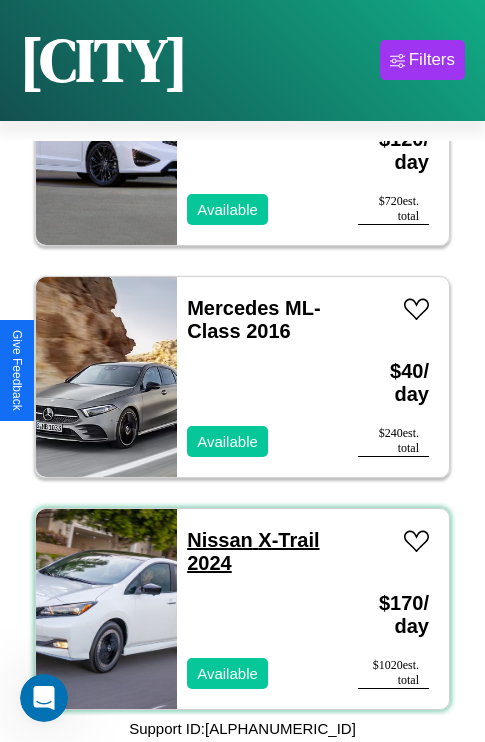 scroll, scrollTop: 3787, scrollLeft: 0, axis: vertical 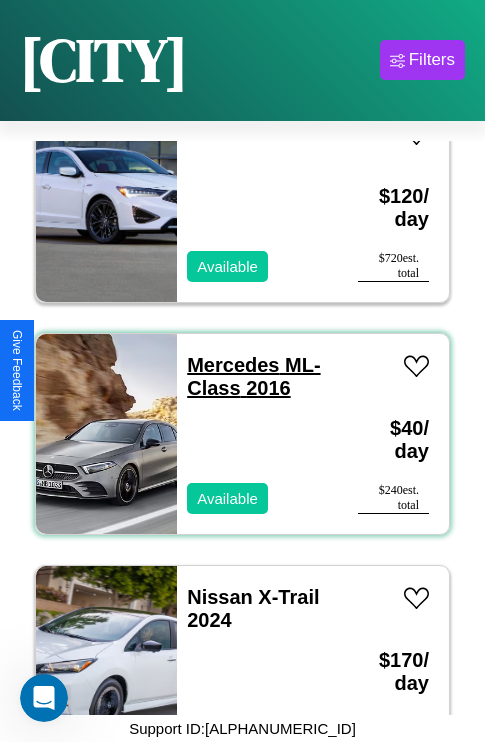 click on "Mercedes   ML-Class   2016" at bounding box center (253, 376) 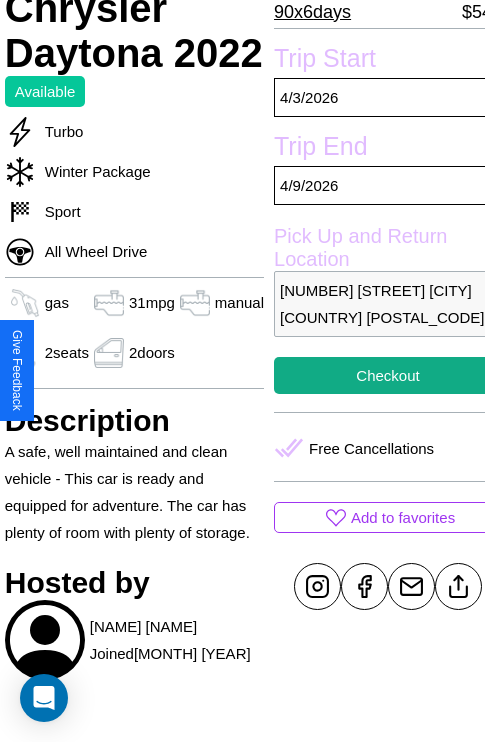 scroll, scrollTop: 499, scrollLeft: 68, axis: both 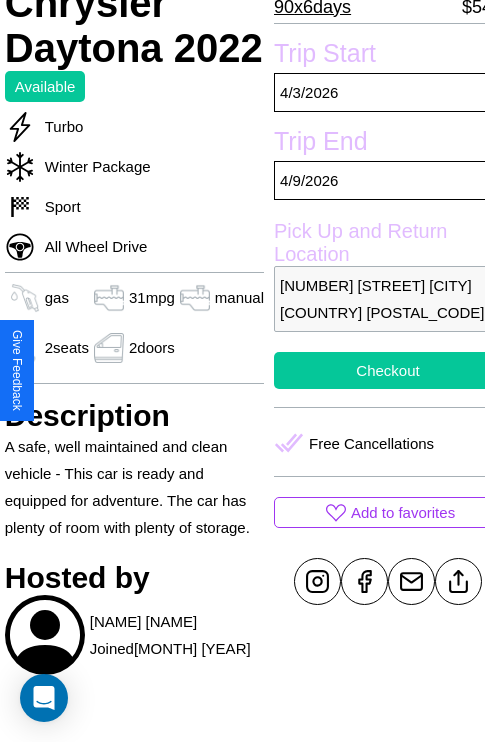 click on "Checkout" at bounding box center (388, 370) 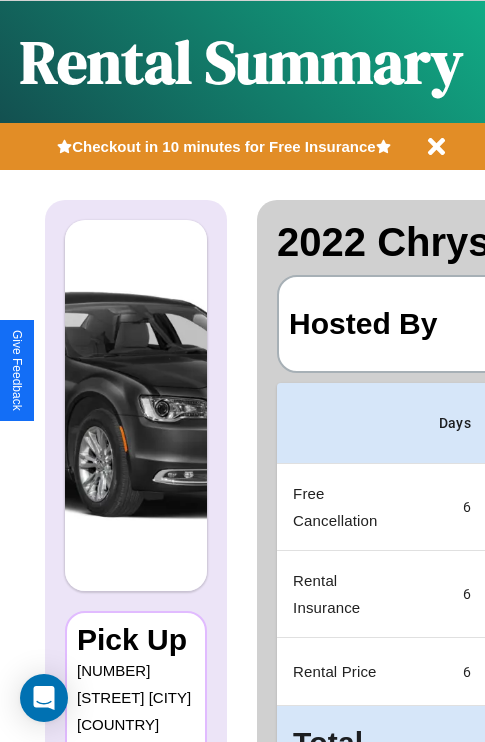 scroll, scrollTop: 0, scrollLeft: 378, axis: horizontal 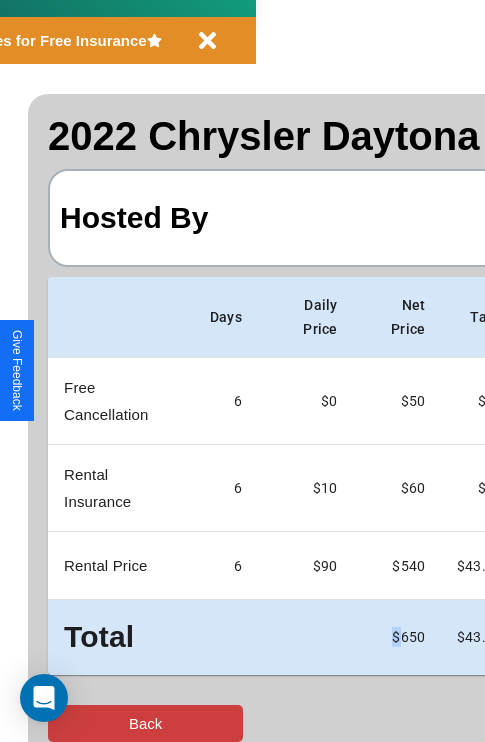 click on "Back" at bounding box center (145, 723) 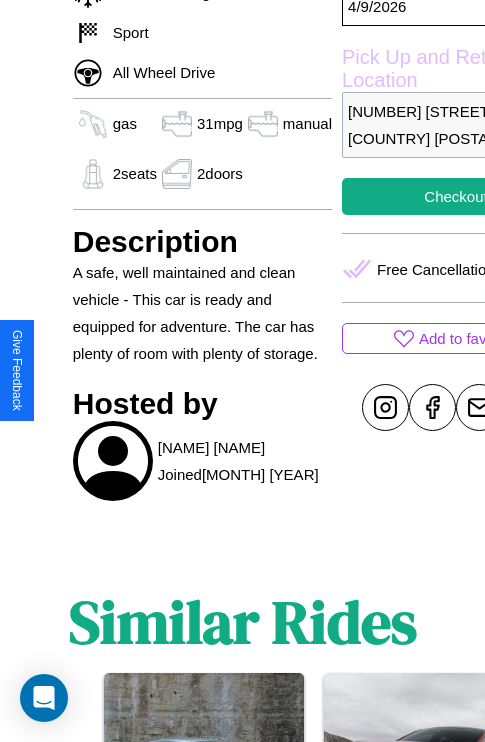 scroll, scrollTop: 710, scrollLeft: 48, axis: both 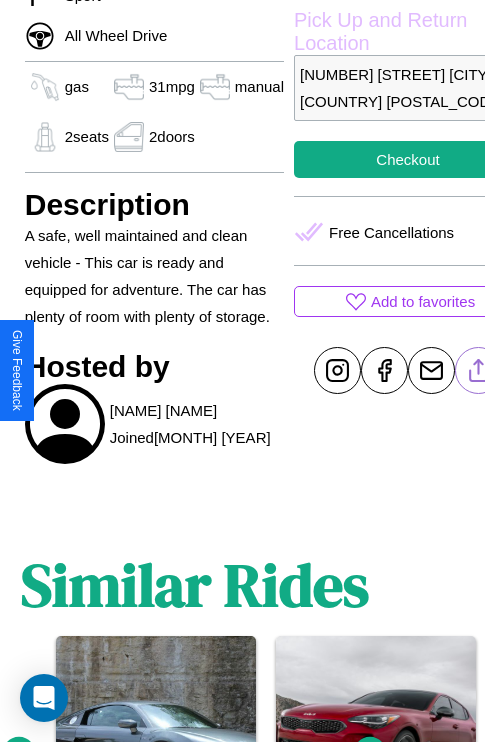 click 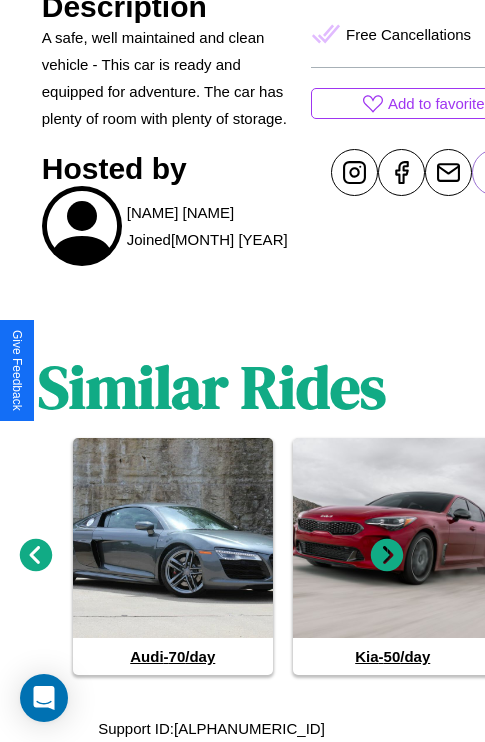 scroll, scrollTop: 980, scrollLeft: 30, axis: both 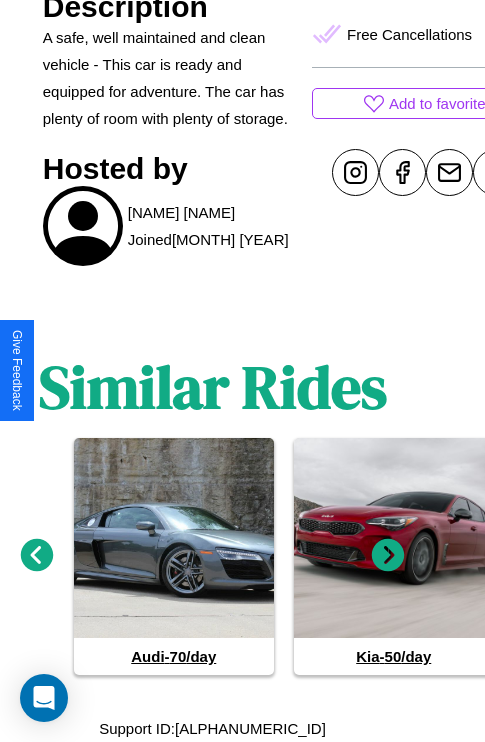 click 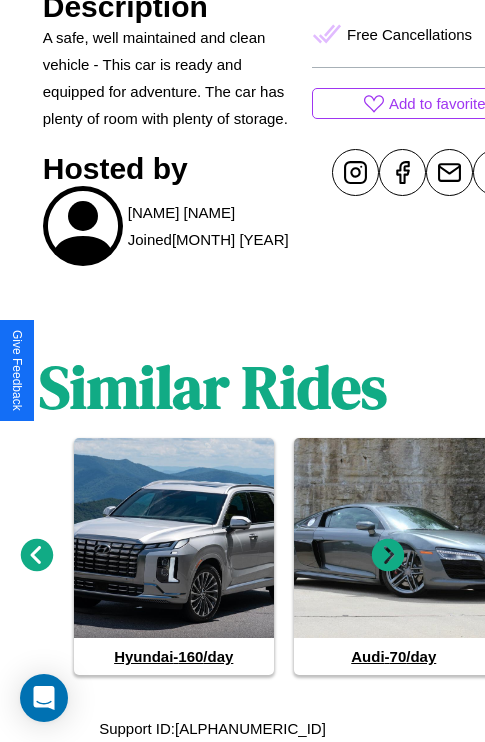 click 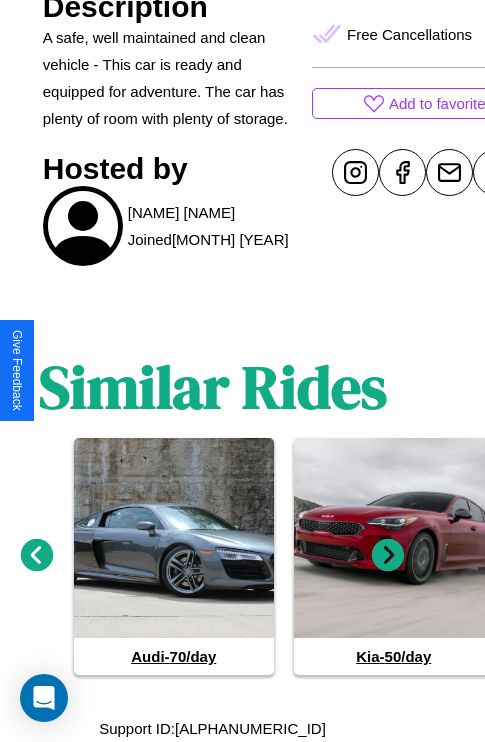 click 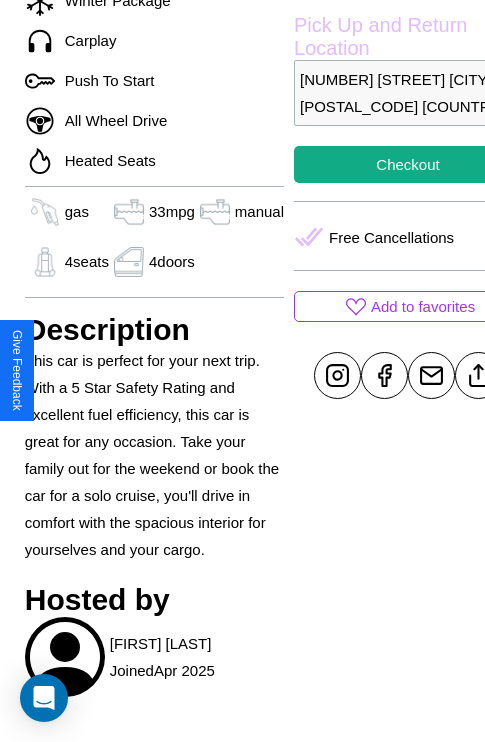 scroll, scrollTop: 709, scrollLeft: 48, axis: both 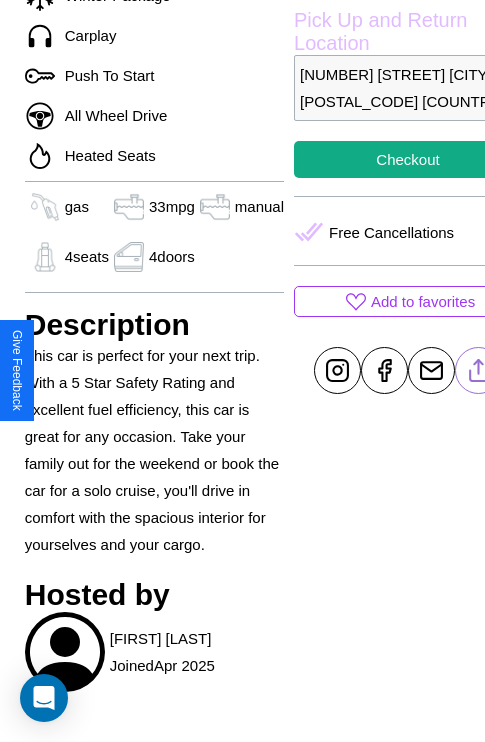 click 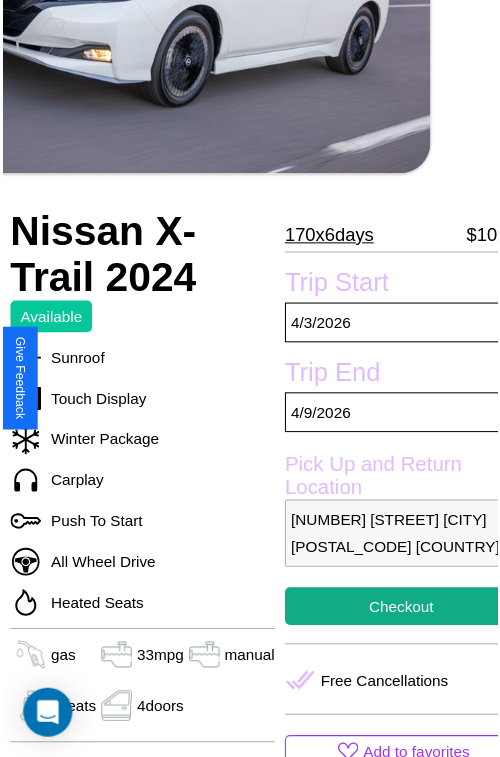 scroll, scrollTop: 220, scrollLeft: 68, axis: both 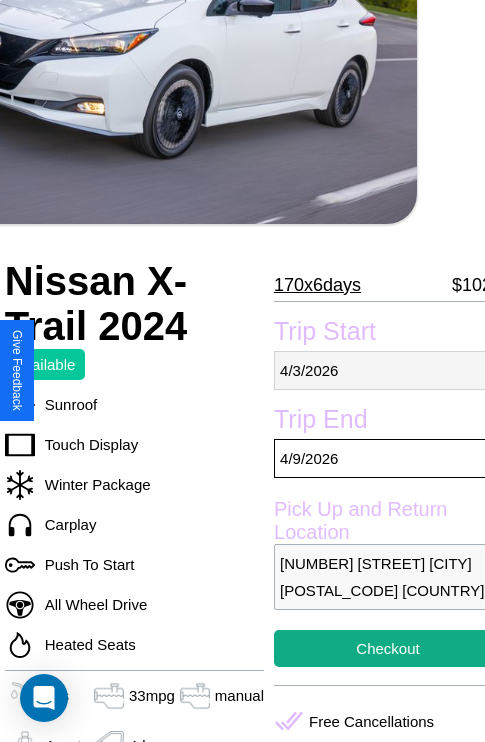 click on "4 / 3 / 2026" at bounding box center [388, 370] 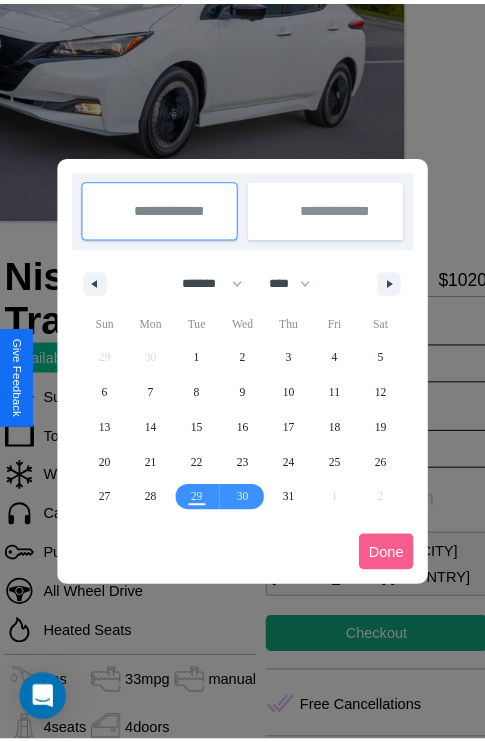scroll, scrollTop: 0, scrollLeft: 68, axis: horizontal 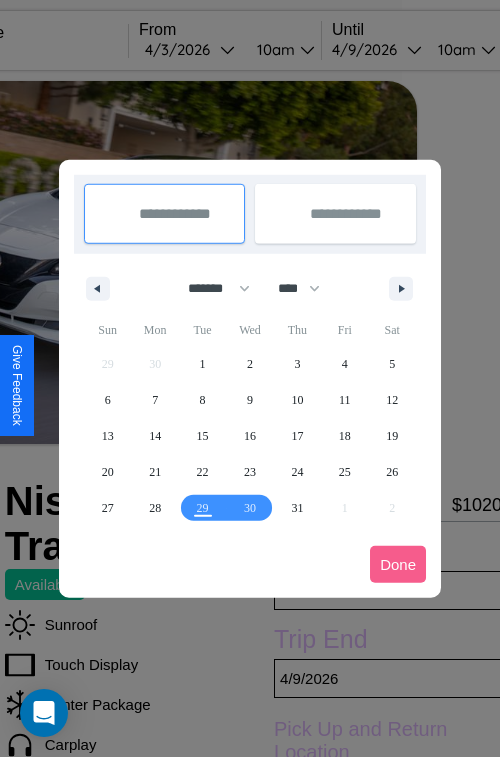 click at bounding box center (250, 378) 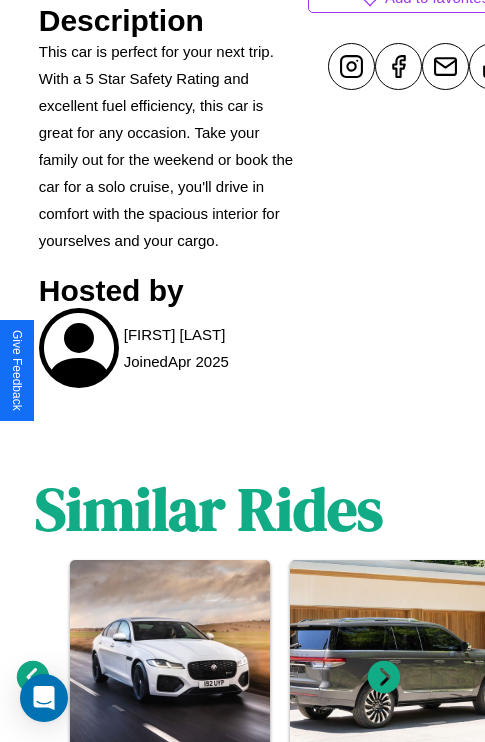 scroll, scrollTop: 1135, scrollLeft: 30, axis: both 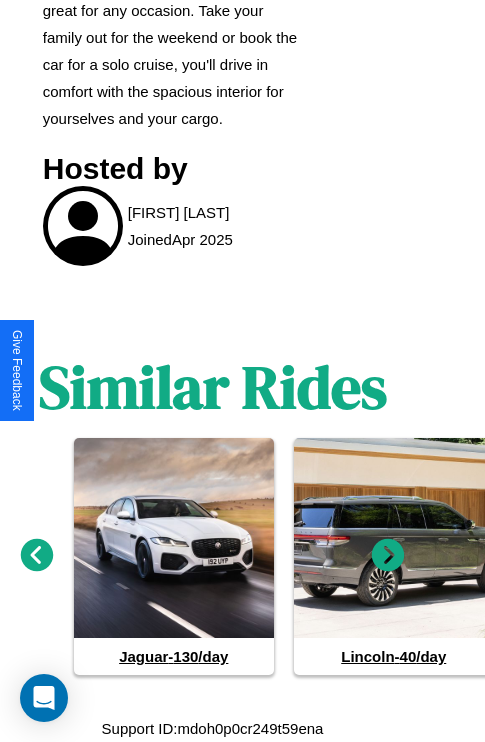 click 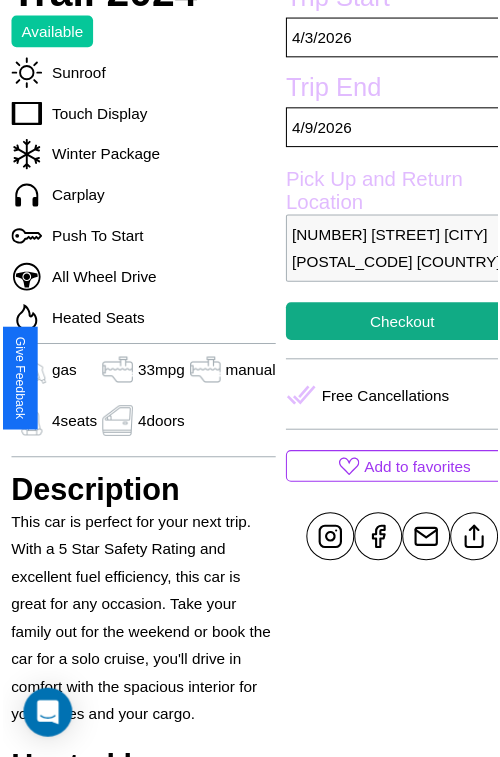 scroll, scrollTop: 498, scrollLeft: 68, axis: both 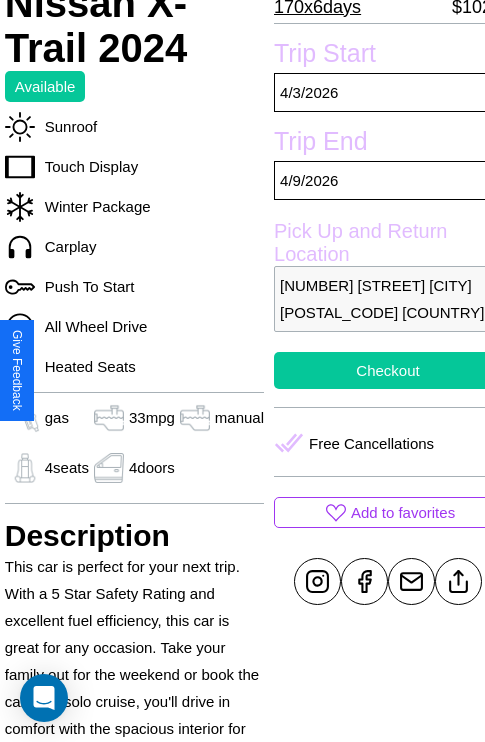click on "Checkout" at bounding box center (388, 370) 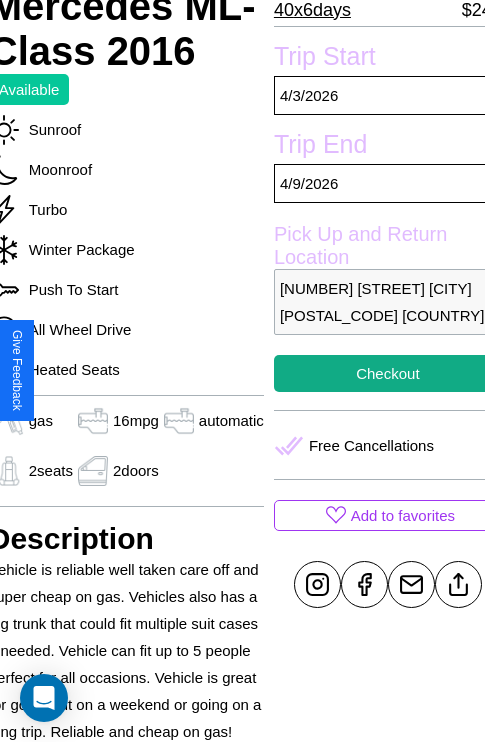 scroll, scrollTop: 407, scrollLeft: 84, axis: both 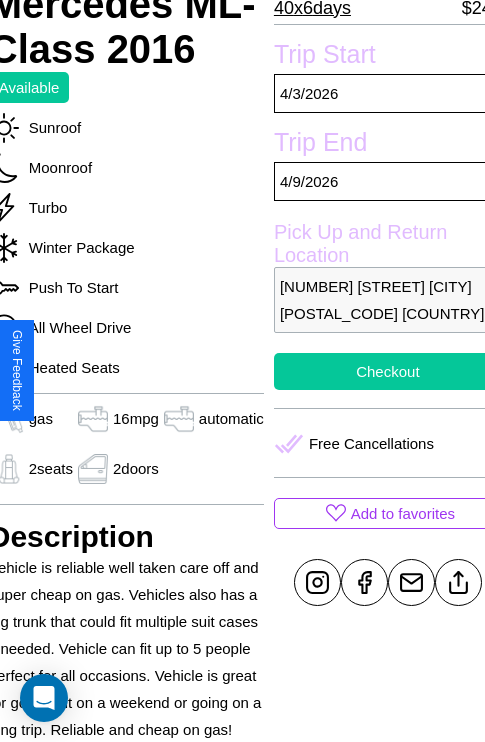 click on "Checkout" at bounding box center (388, 371) 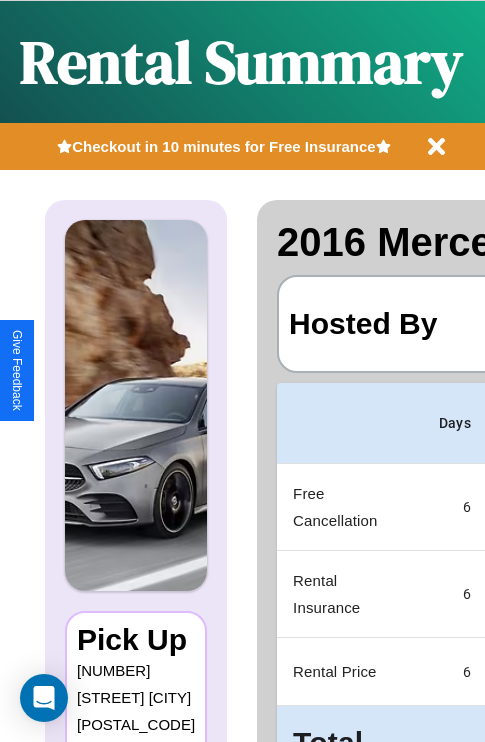 scroll, scrollTop: 0, scrollLeft: 378, axis: horizontal 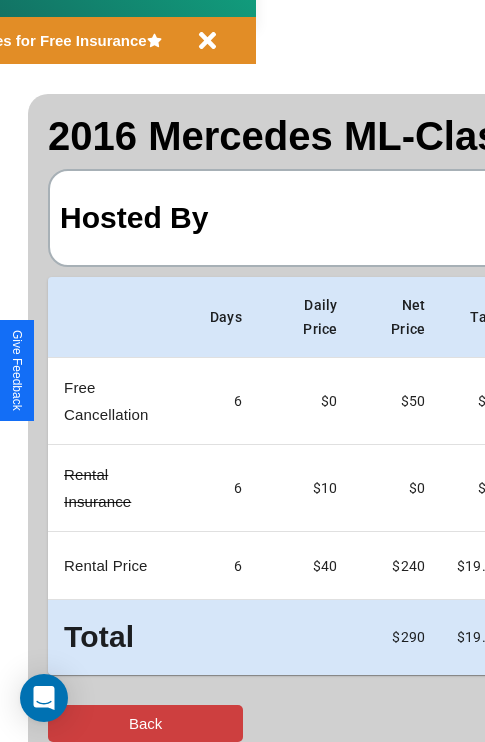 click on "Back" at bounding box center [145, 723] 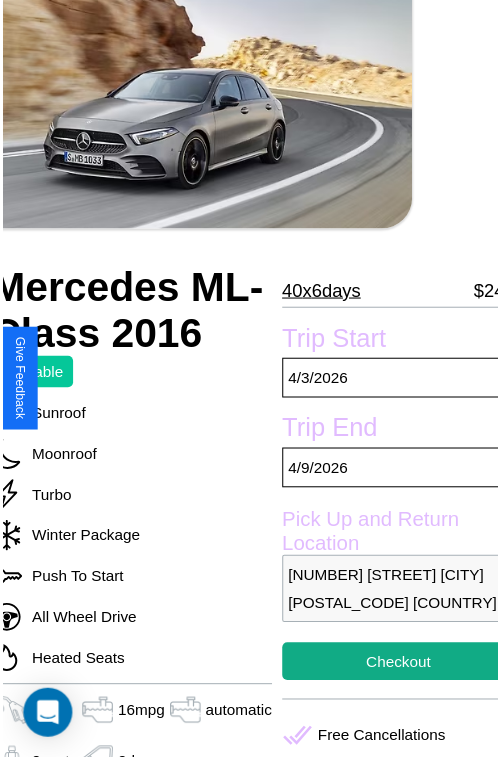 scroll, scrollTop: 129, scrollLeft: 84, axis: both 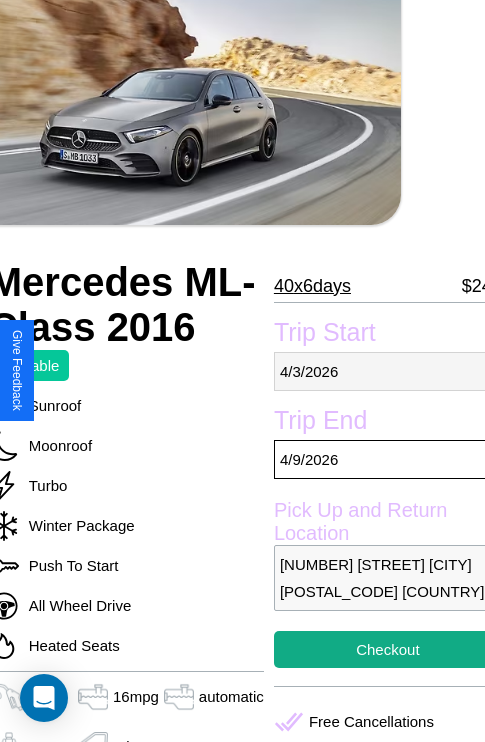 click on "[DATE]" at bounding box center (388, 371) 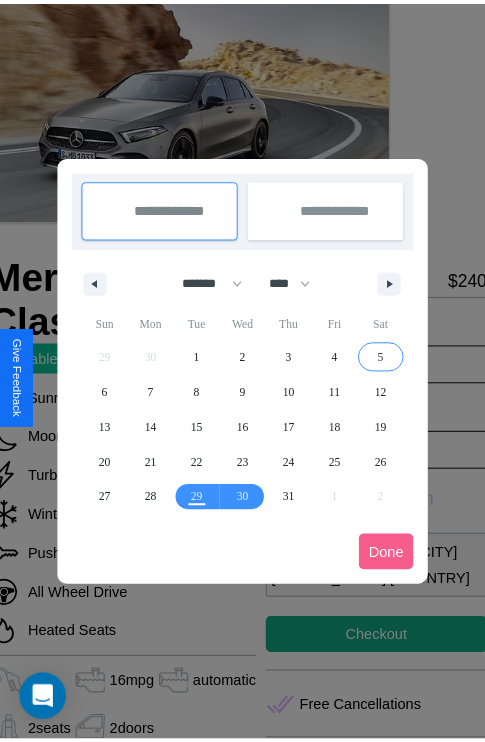 scroll, scrollTop: 0, scrollLeft: 84, axis: horizontal 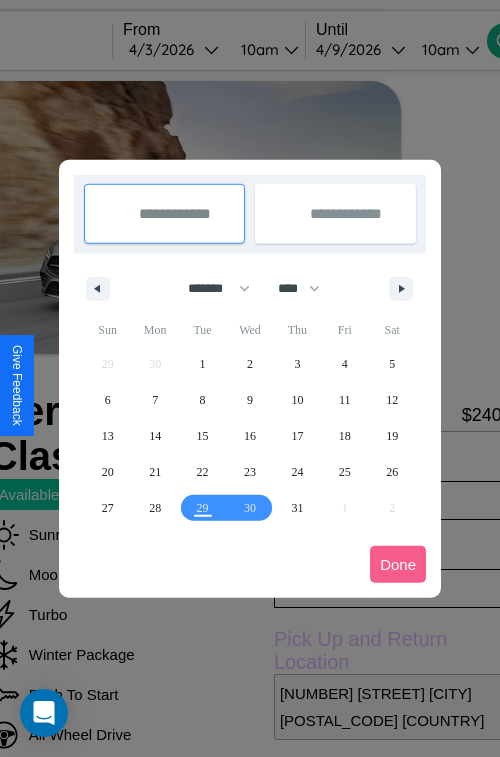 click at bounding box center (250, 378) 